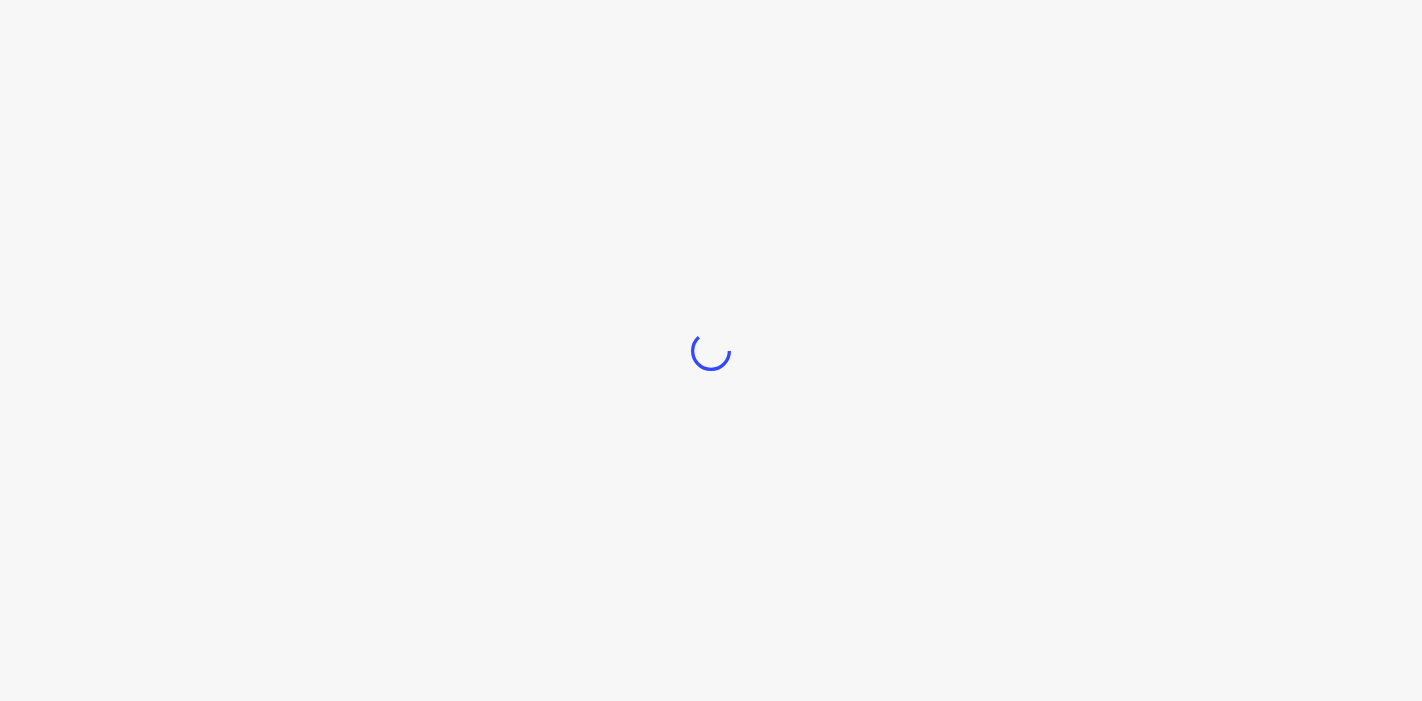 scroll, scrollTop: 0, scrollLeft: 0, axis: both 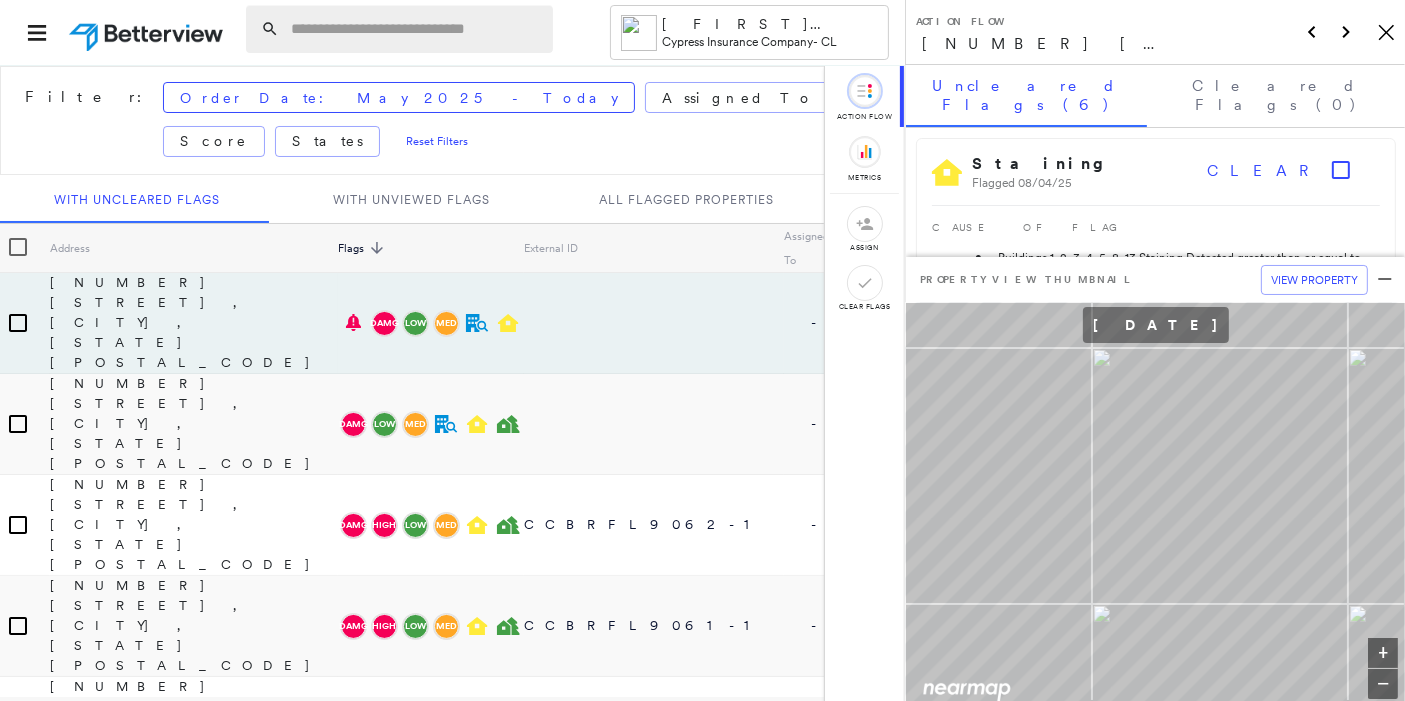 click at bounding box center (416, 29) 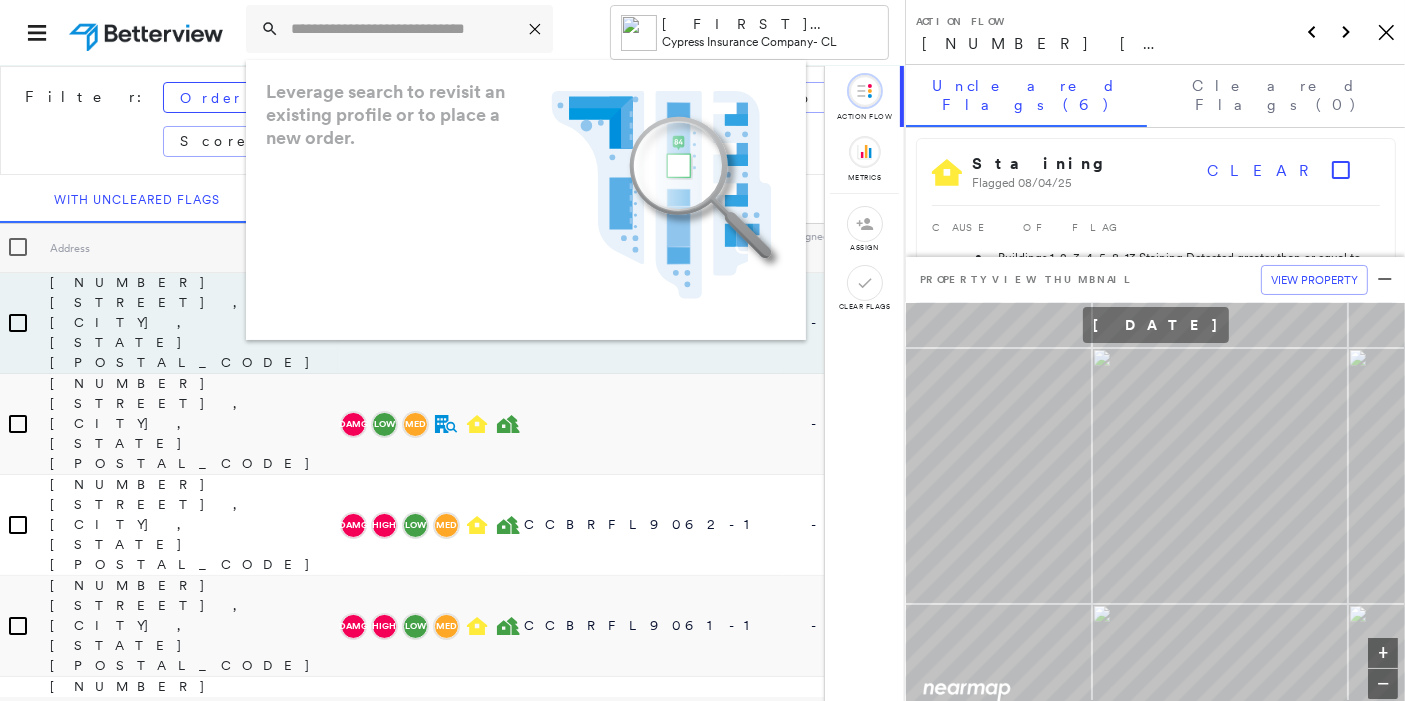 click on "Leverage search to revisit an existing profile or to place a new order. .landscape-no-results-icon_svg__cls-3{fill:#5bafe7}.landscape-no-results-icon_svg__cls-4{fill:#90c5ee}.landscape-no-results-icon_svg__cls-12{fill:#33a4e3}.landscape-no-results-icon_svg__cls-13{fill:#fff}.landscape-no-results-icon_svg__cls-15{opacity:.3;mix-blend-mode:multiply}.landscape-no-results-icon_svg__cls-17{fill:#00a74f}" at bounding box center (526, 200) 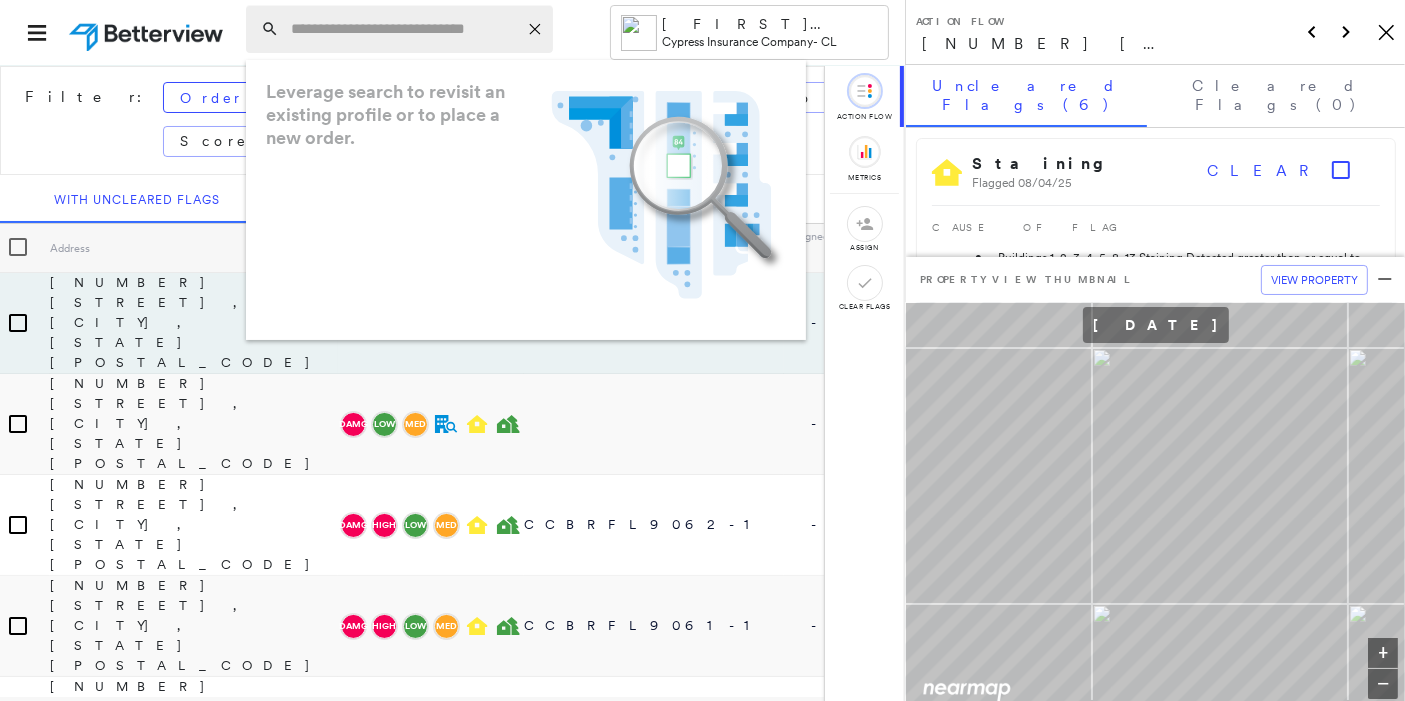 click at bounding box center [404, 29] 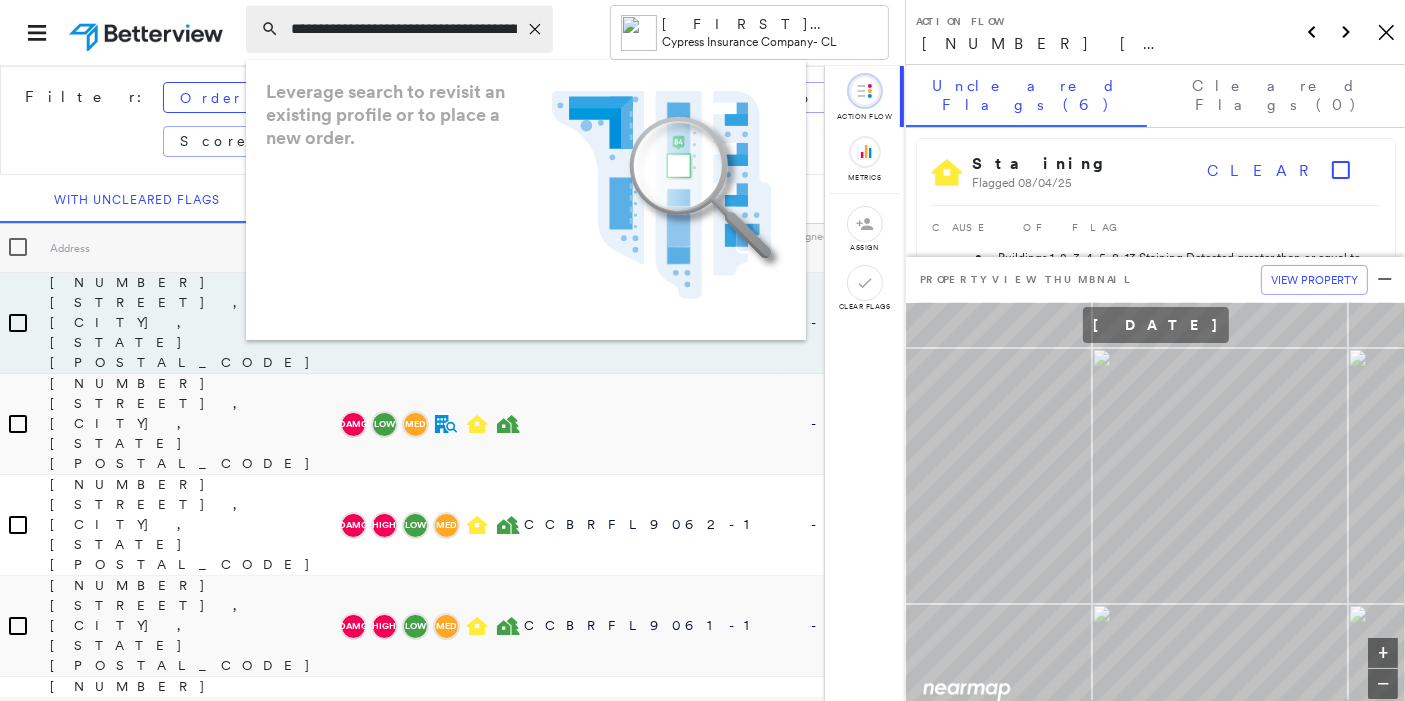 scroll, scrollTop: 0, scrollLeft: 147, axis: horizontal 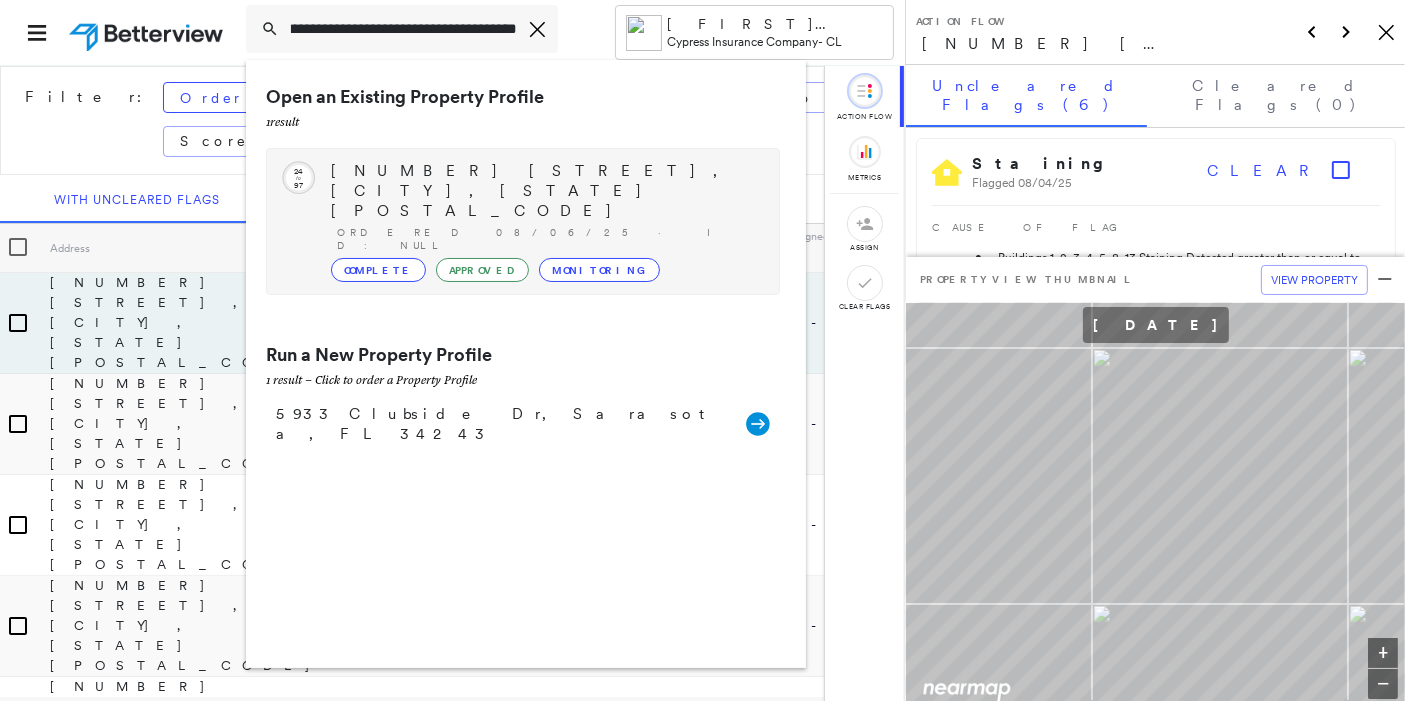 type on "**********" 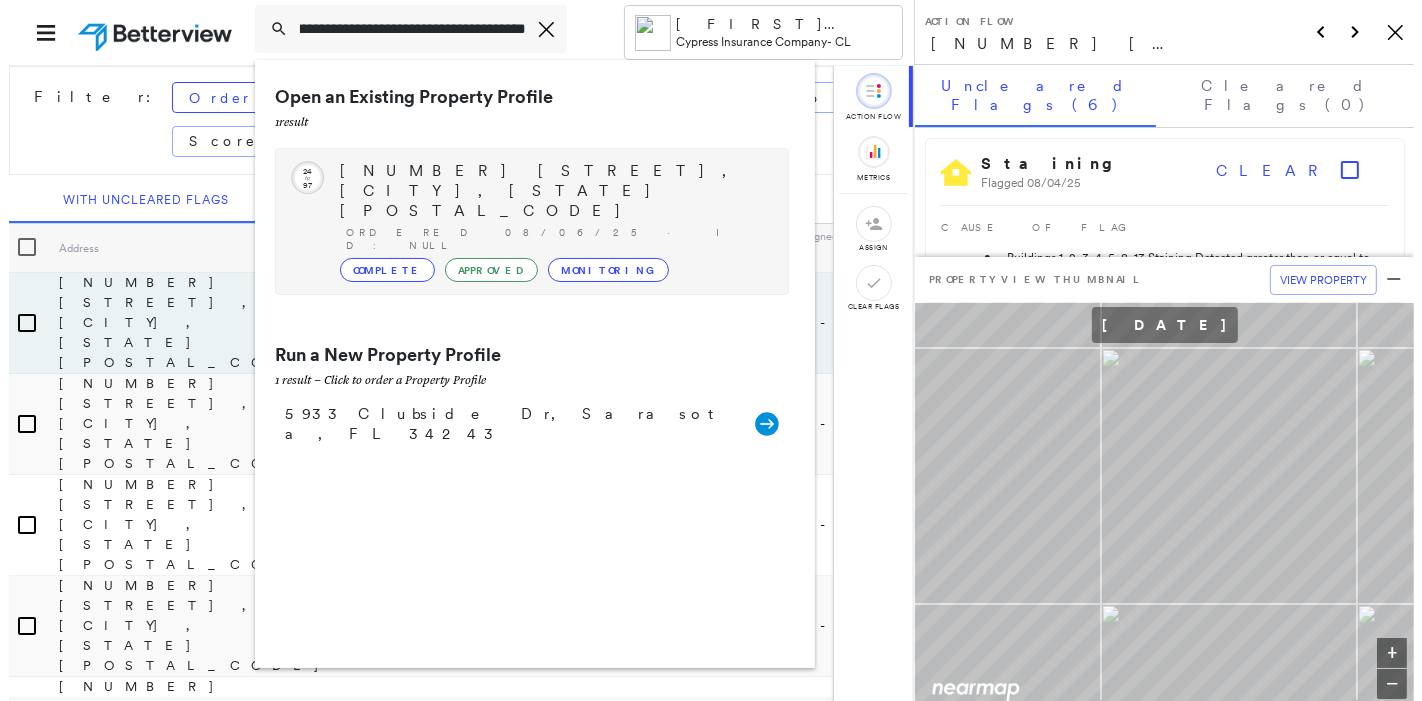 scroll, scrollTop: 0, scrollLeft: 0, axis: both 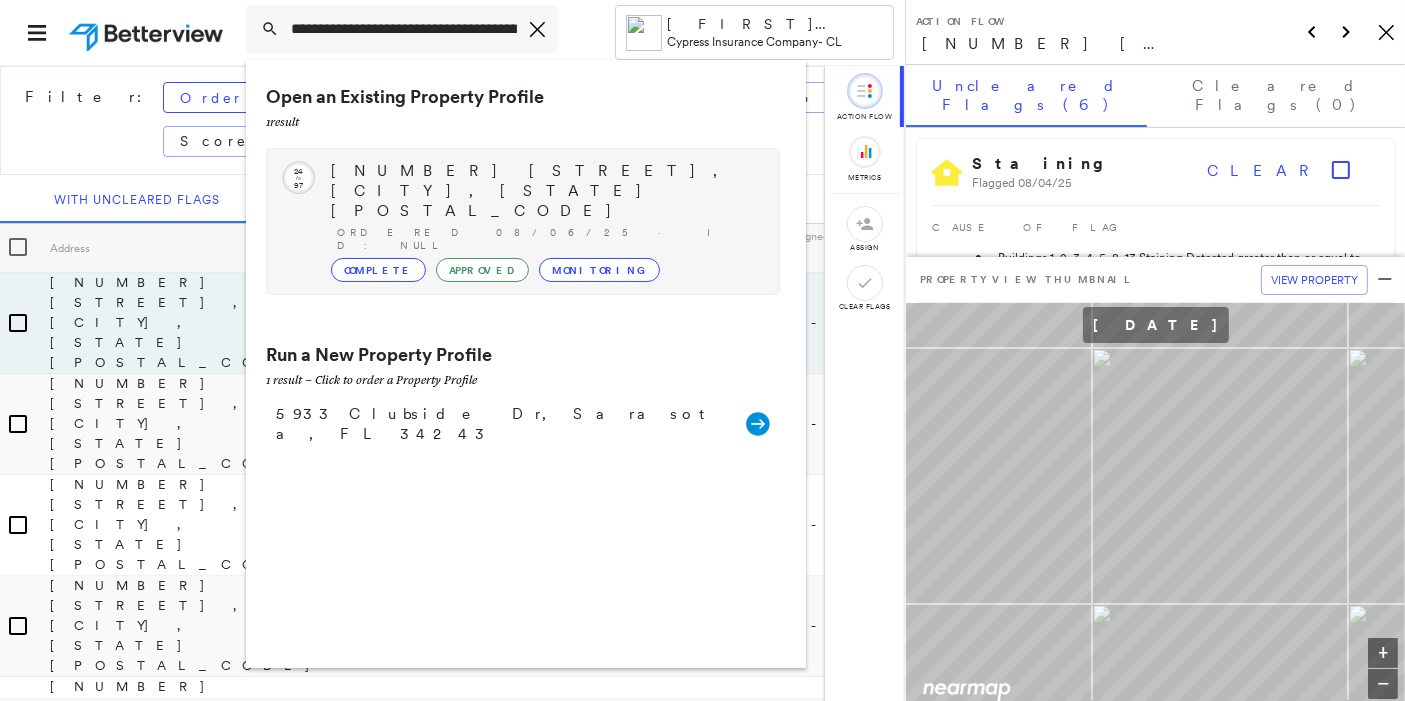 click on "Complete" at bounding box center (378, 270) 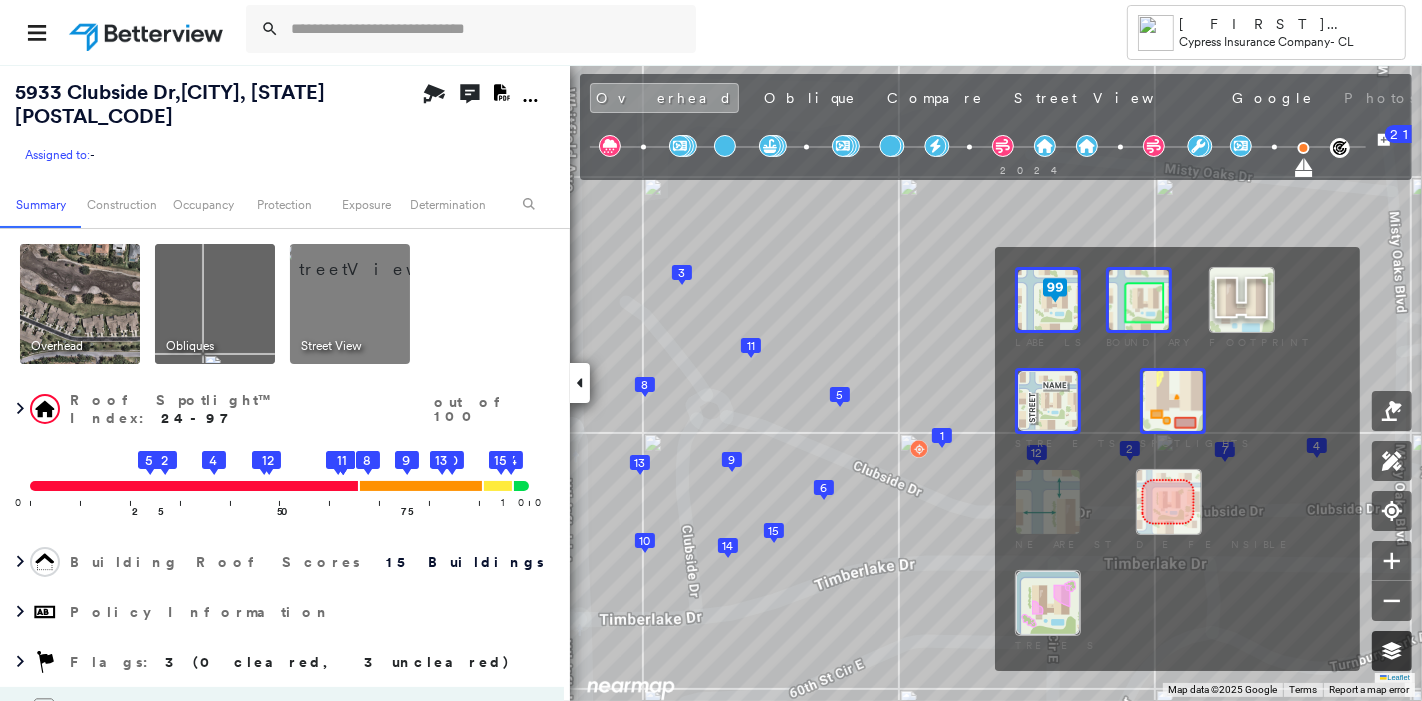 click 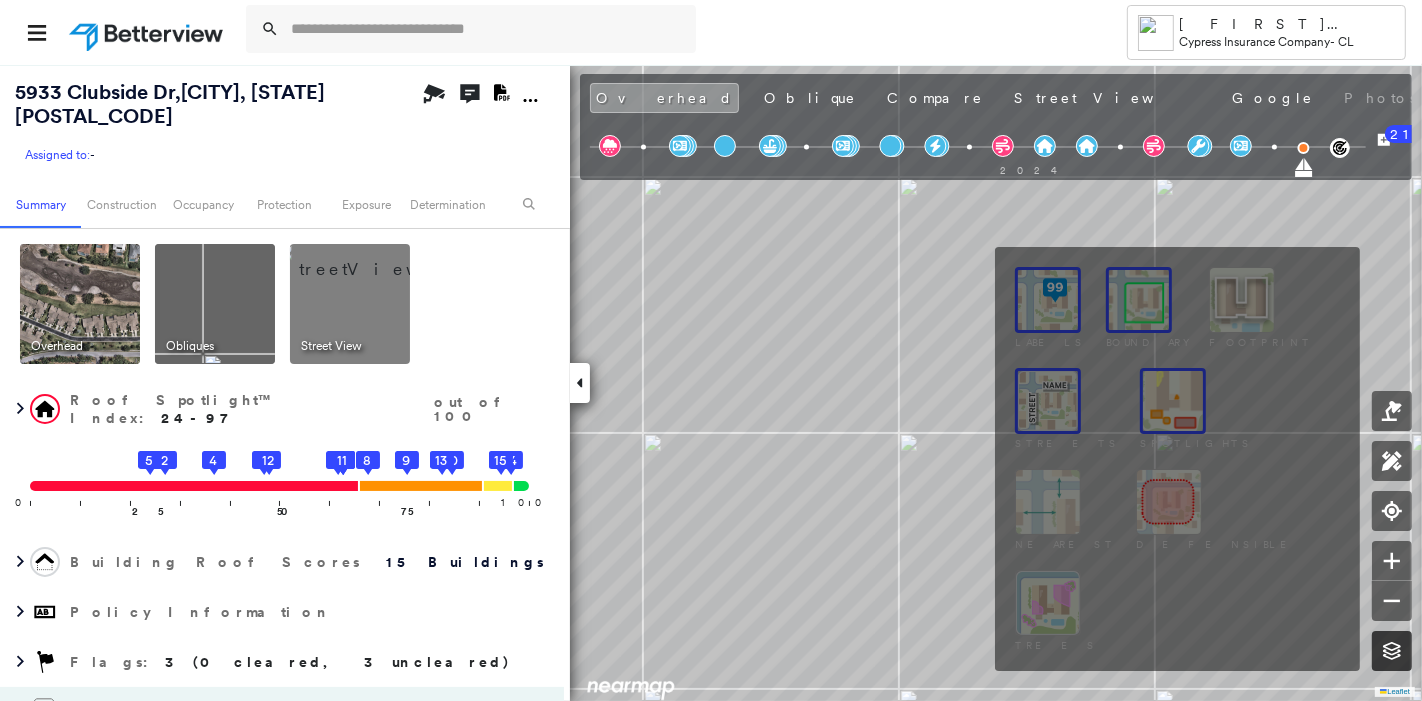 click 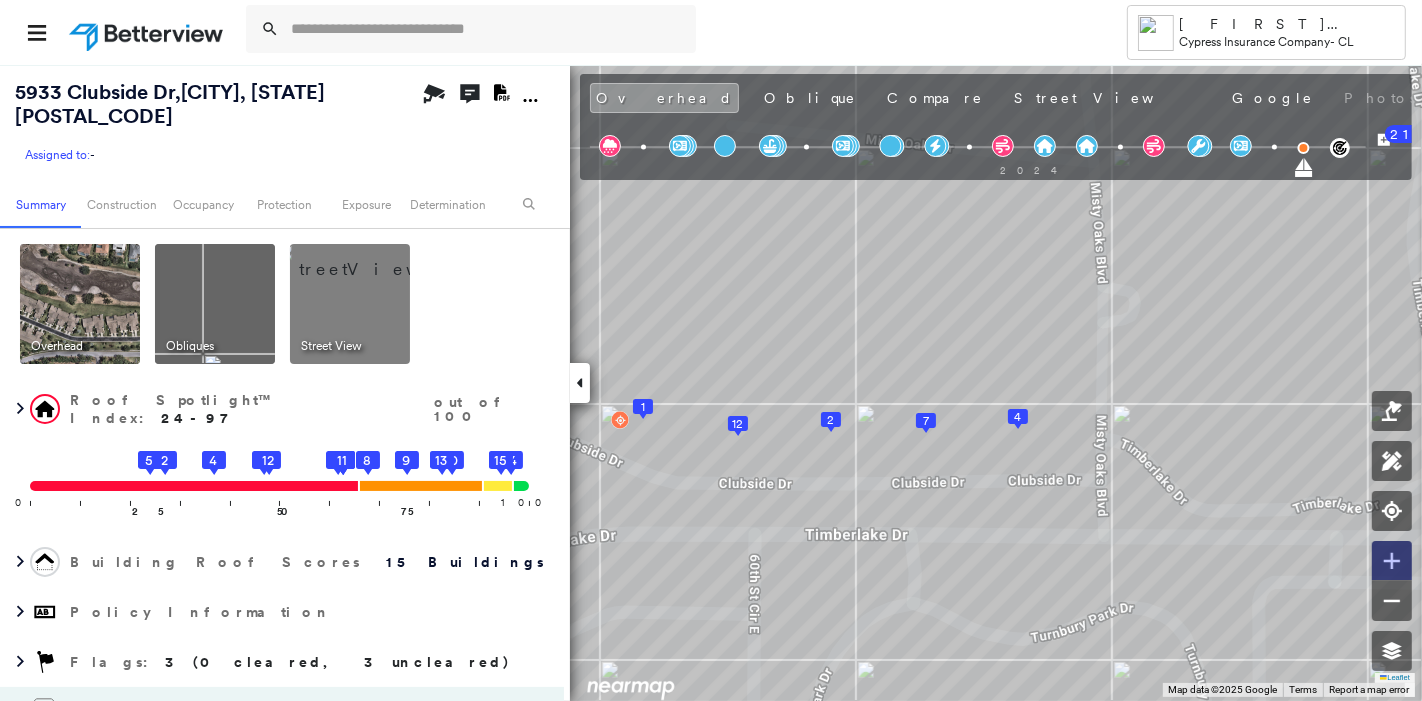 click 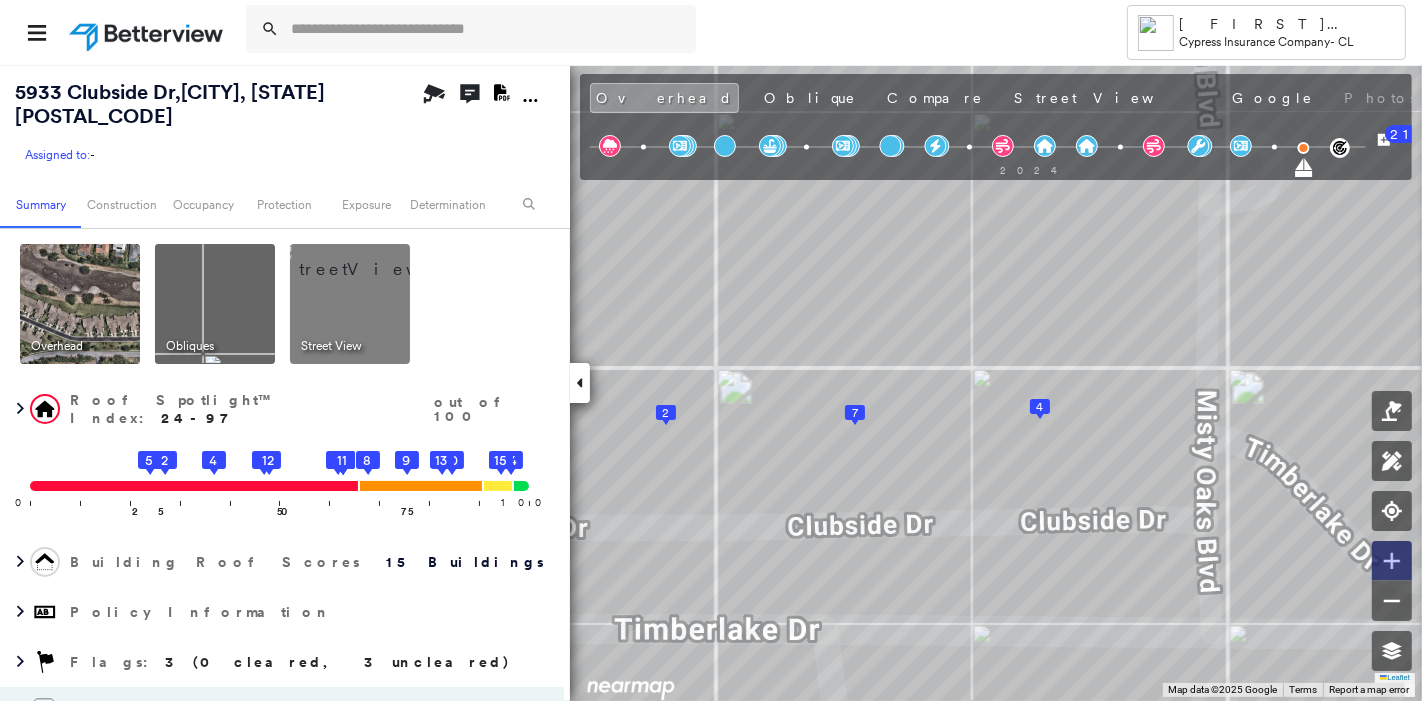 click 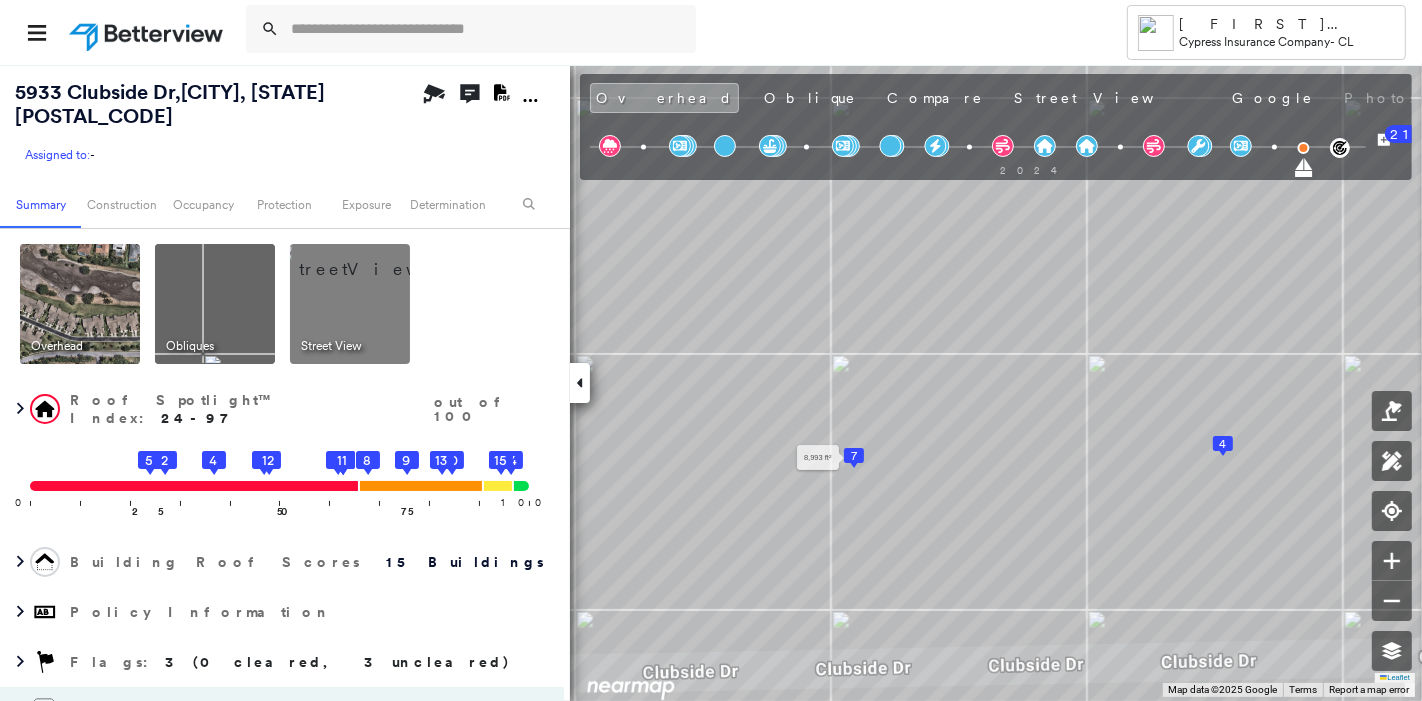 click on "7" at bounding box center [854, 456] 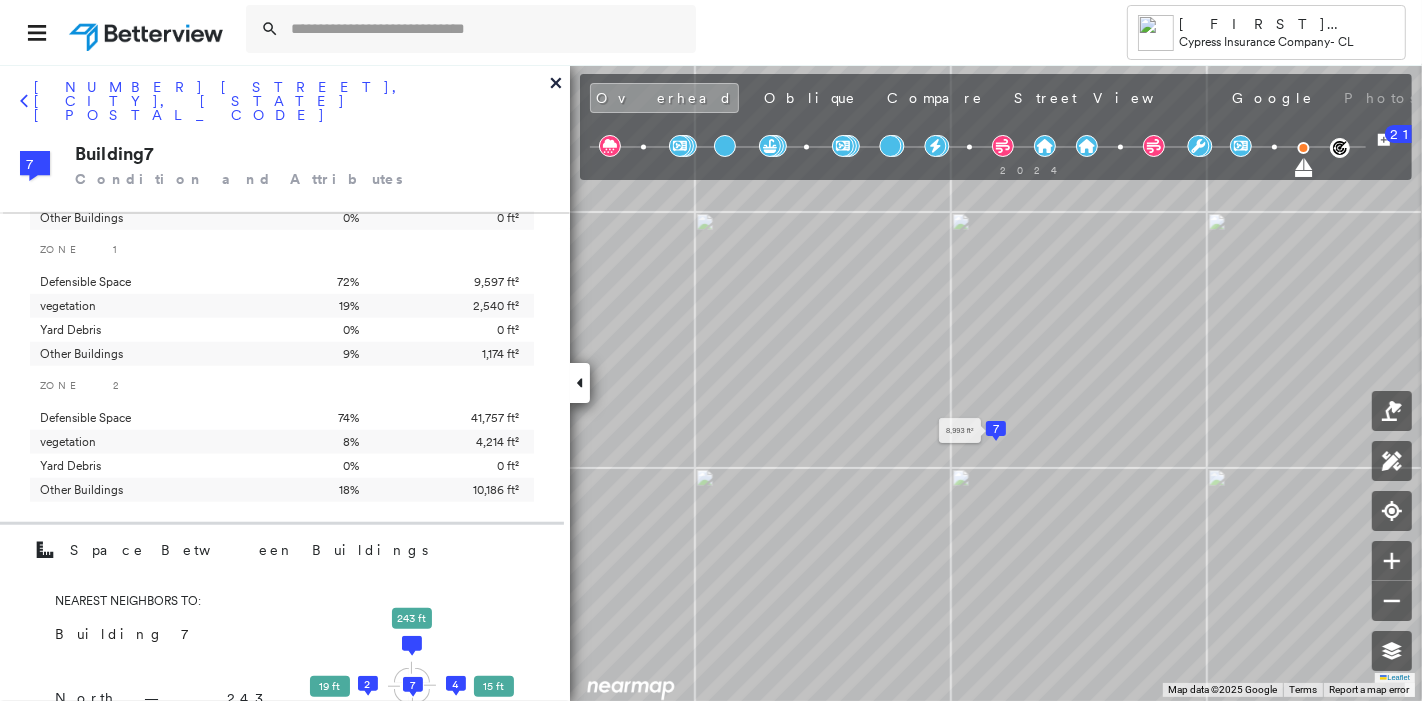 scroll, scrollTop: 0, scrollLeft: 0, axis: both 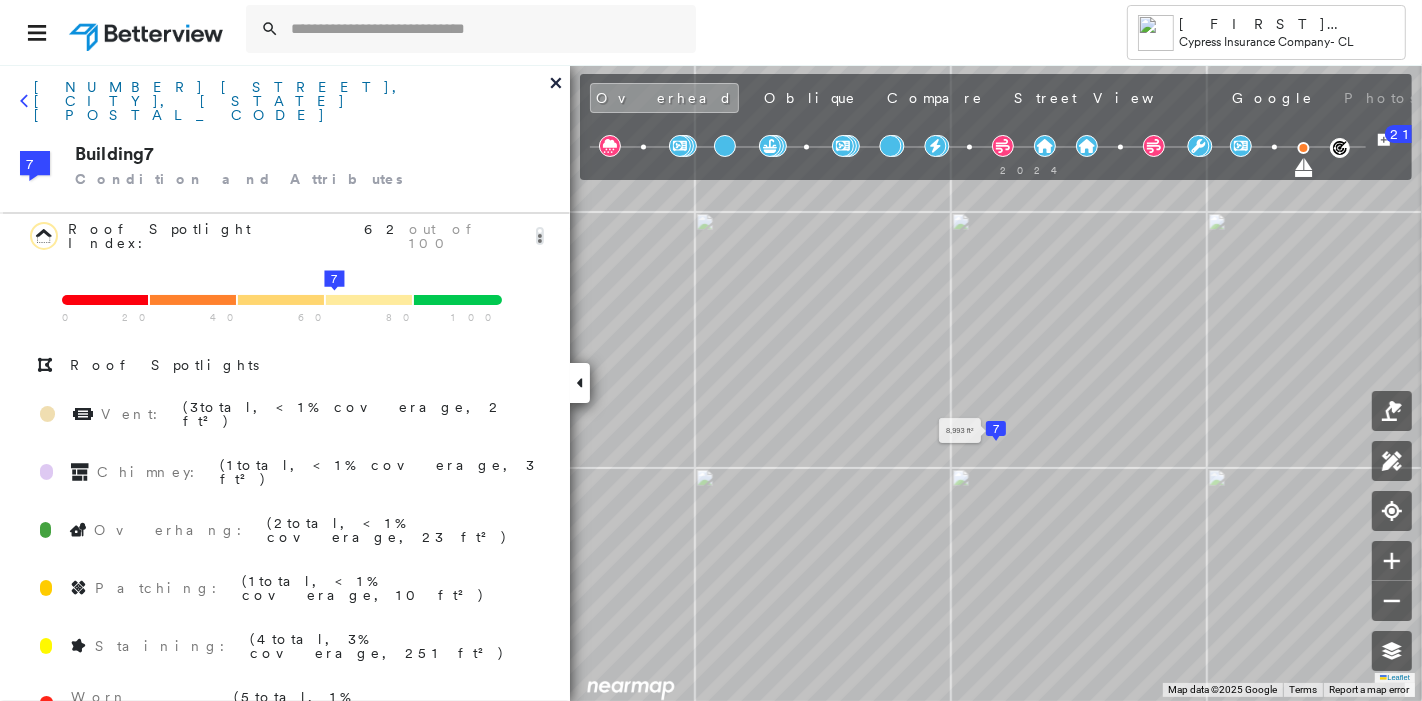 click on "[NUMBER] [STREET], [CITY], [STATE] [POSTAL_CODE]" at bounding box center (292, 101) 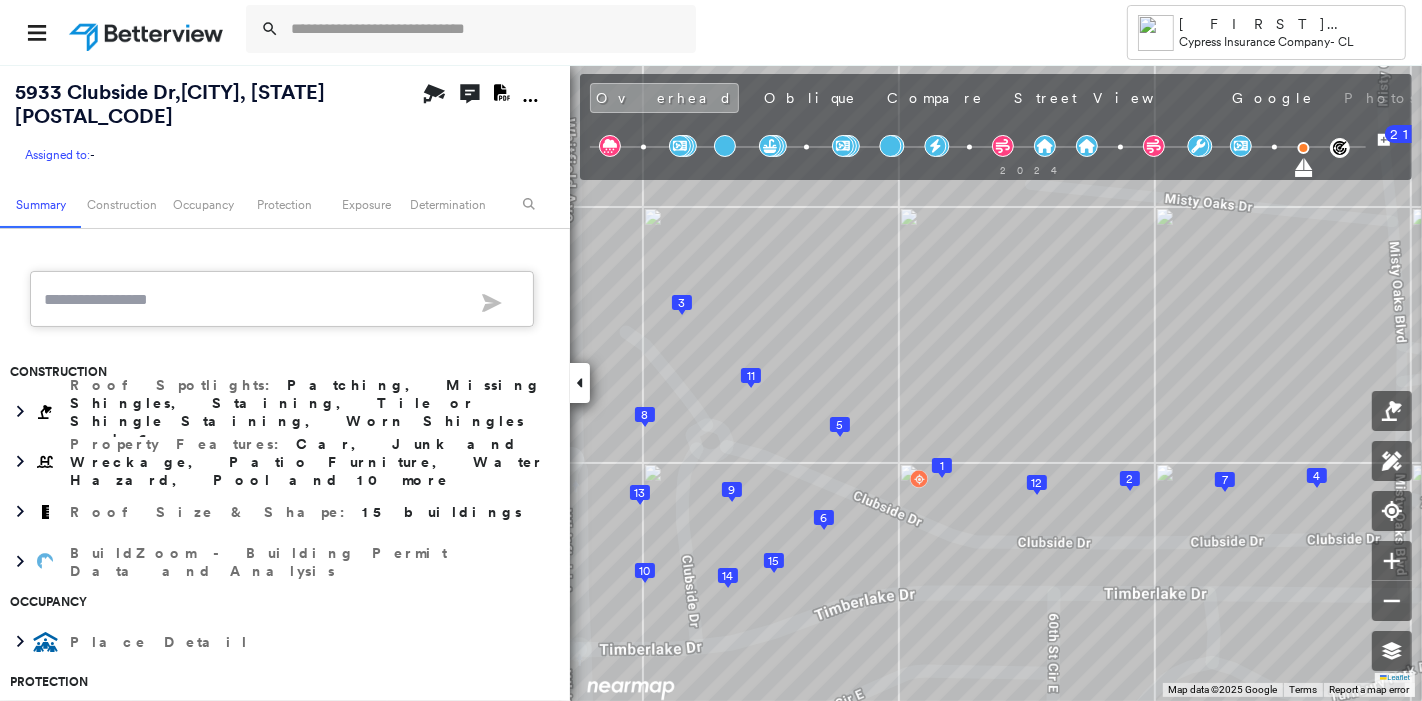 scroll, scrollTop: 728, scrollLeft: 0, axis: vertical 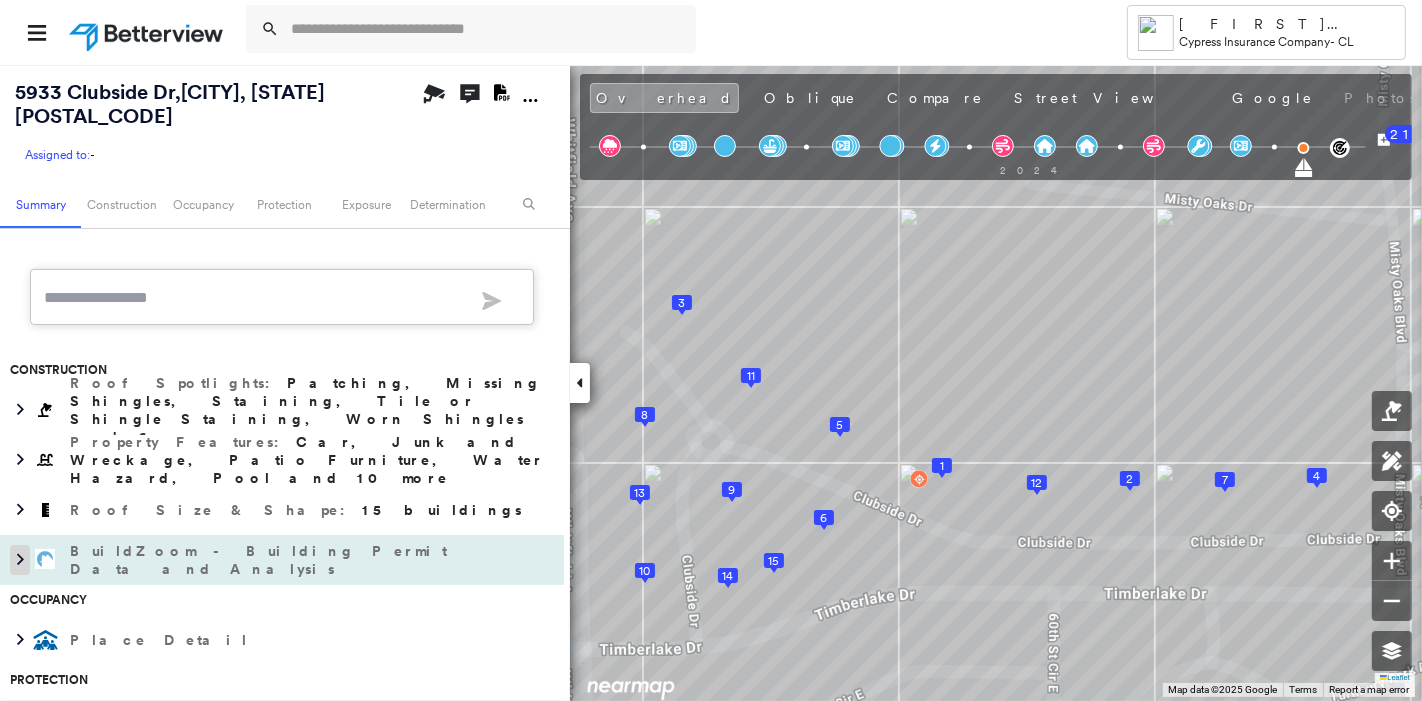 click at bounding box center [20, 560] 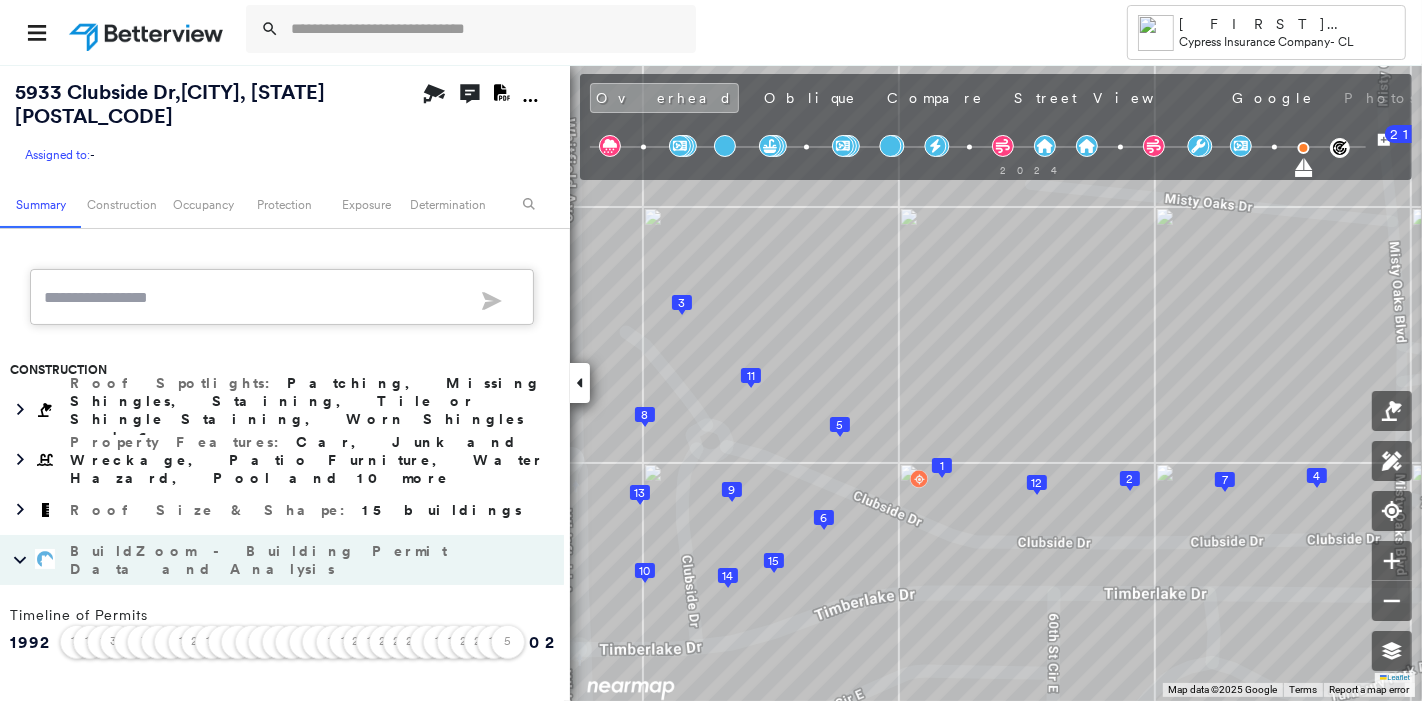 click 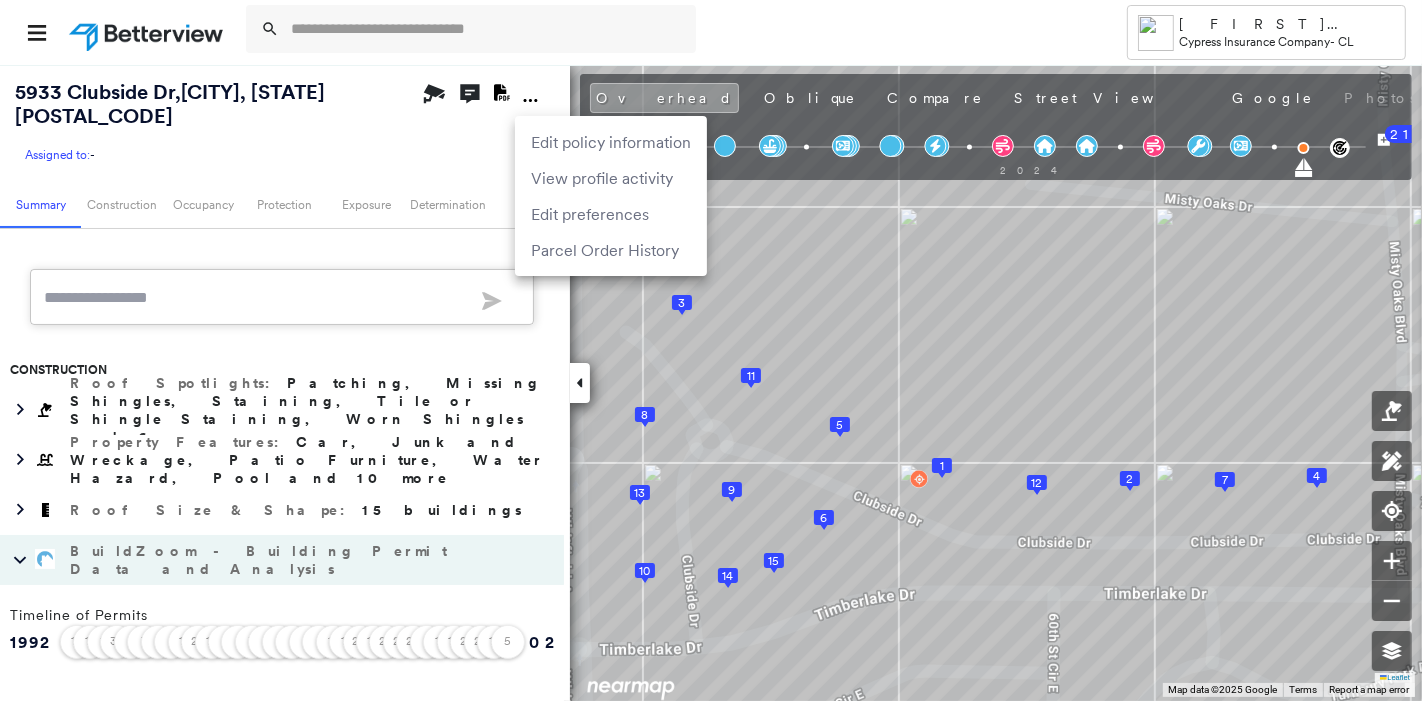 click at bounding box center (711, 350) 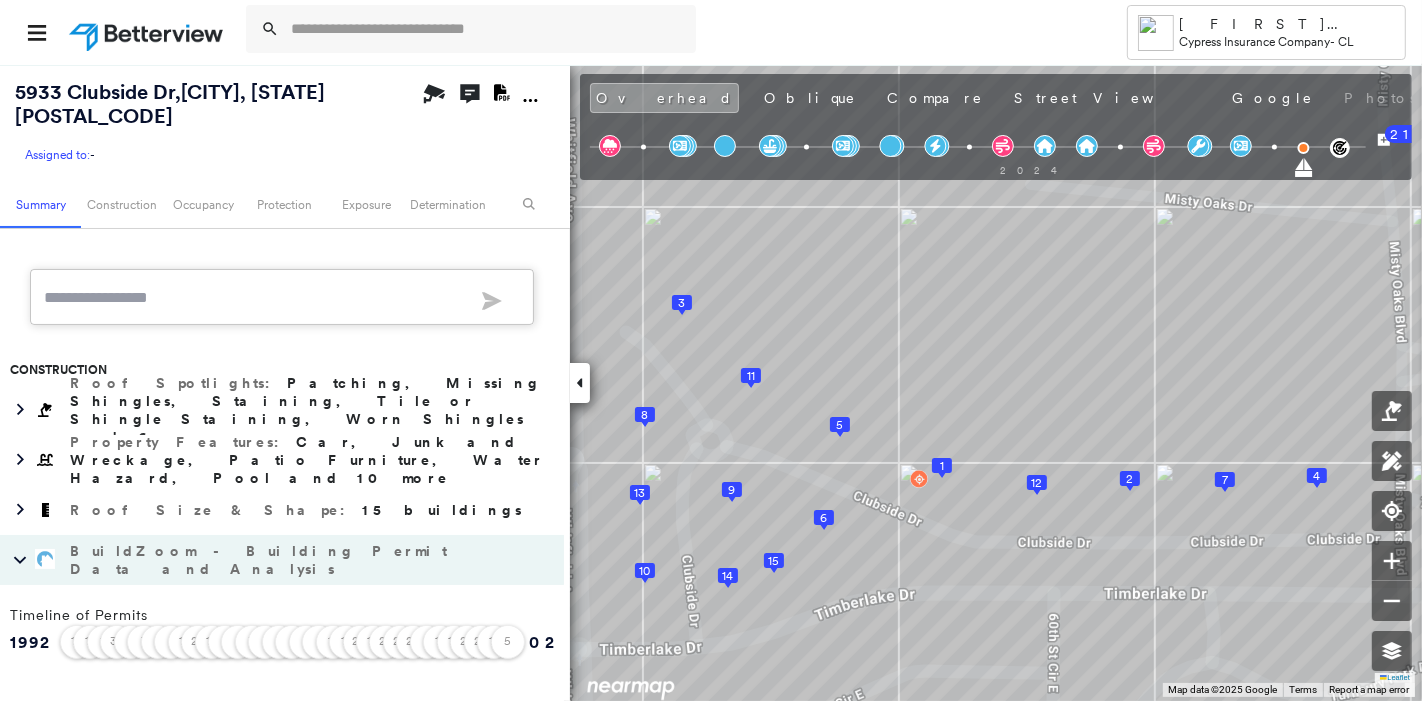 click on "Download PDF Report" 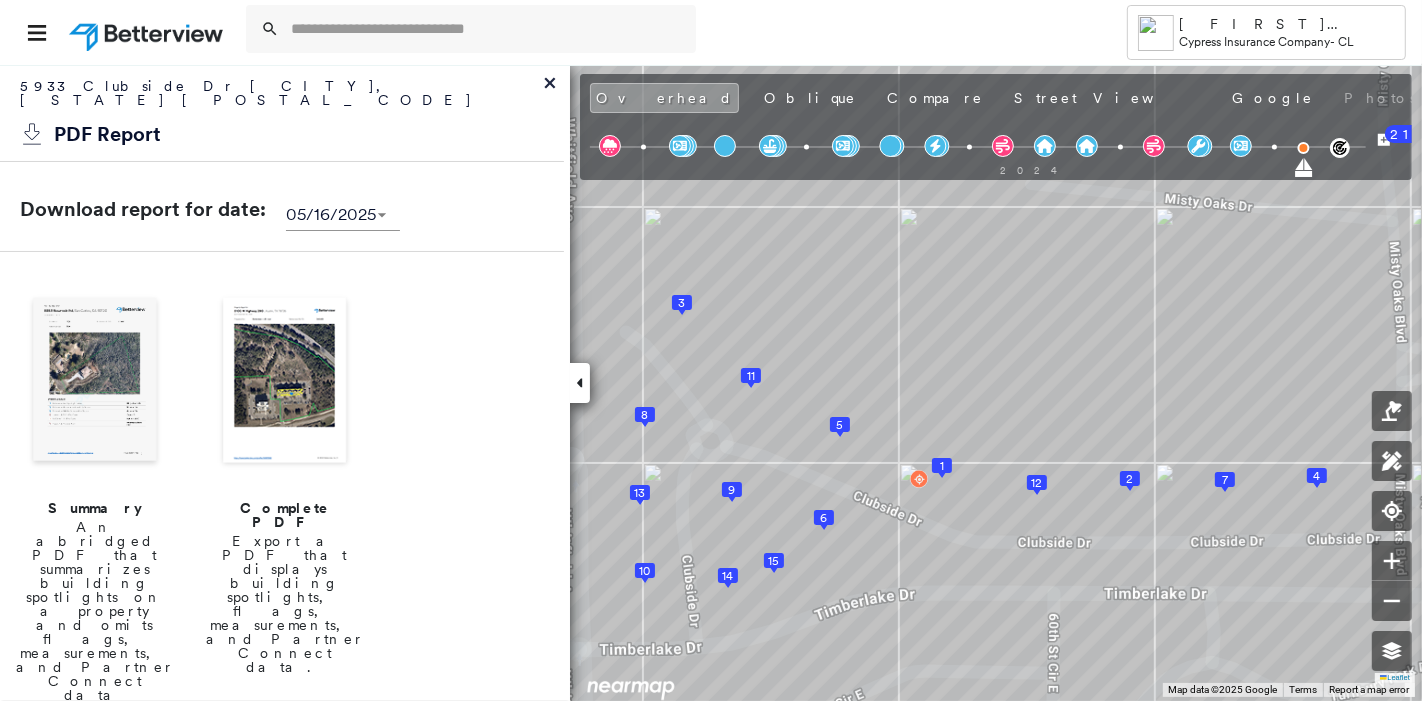 click at bounding box center [285, 382] 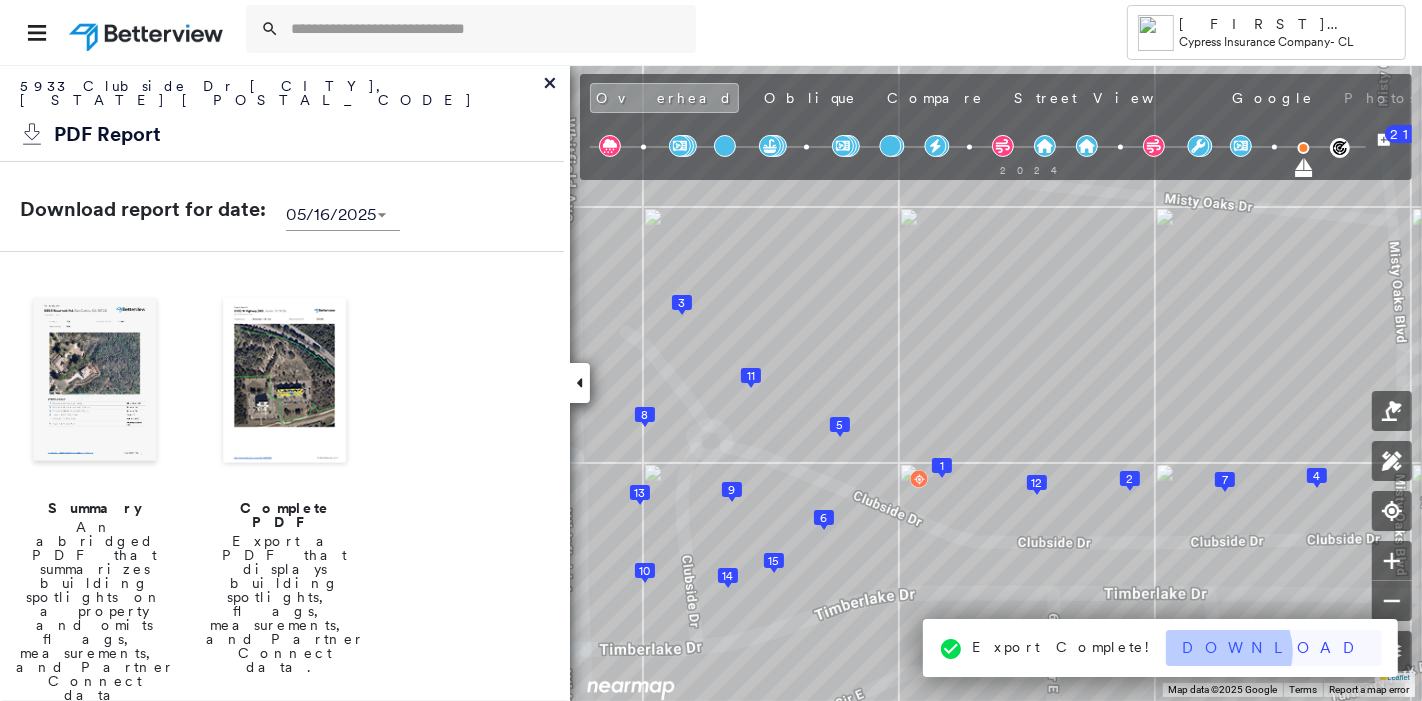 click on "Download" at bounding box center (1274, 648) 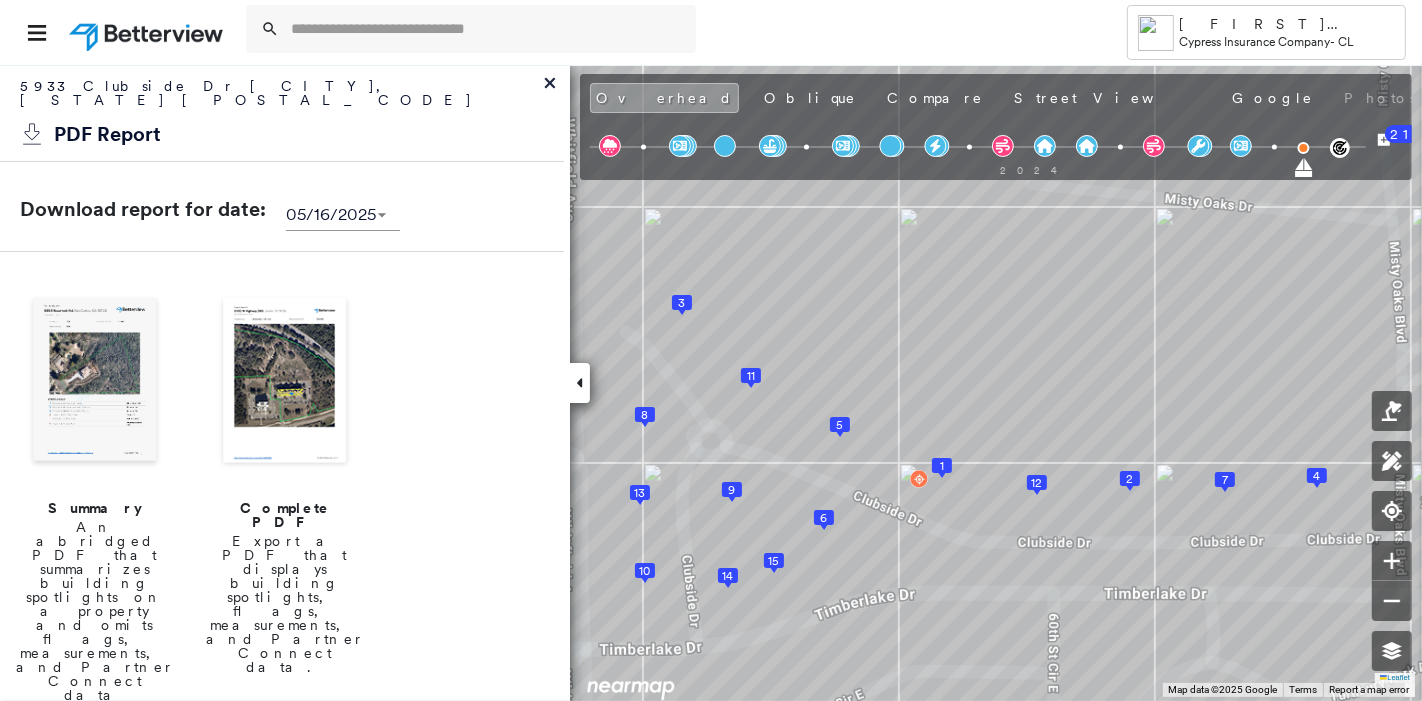 click 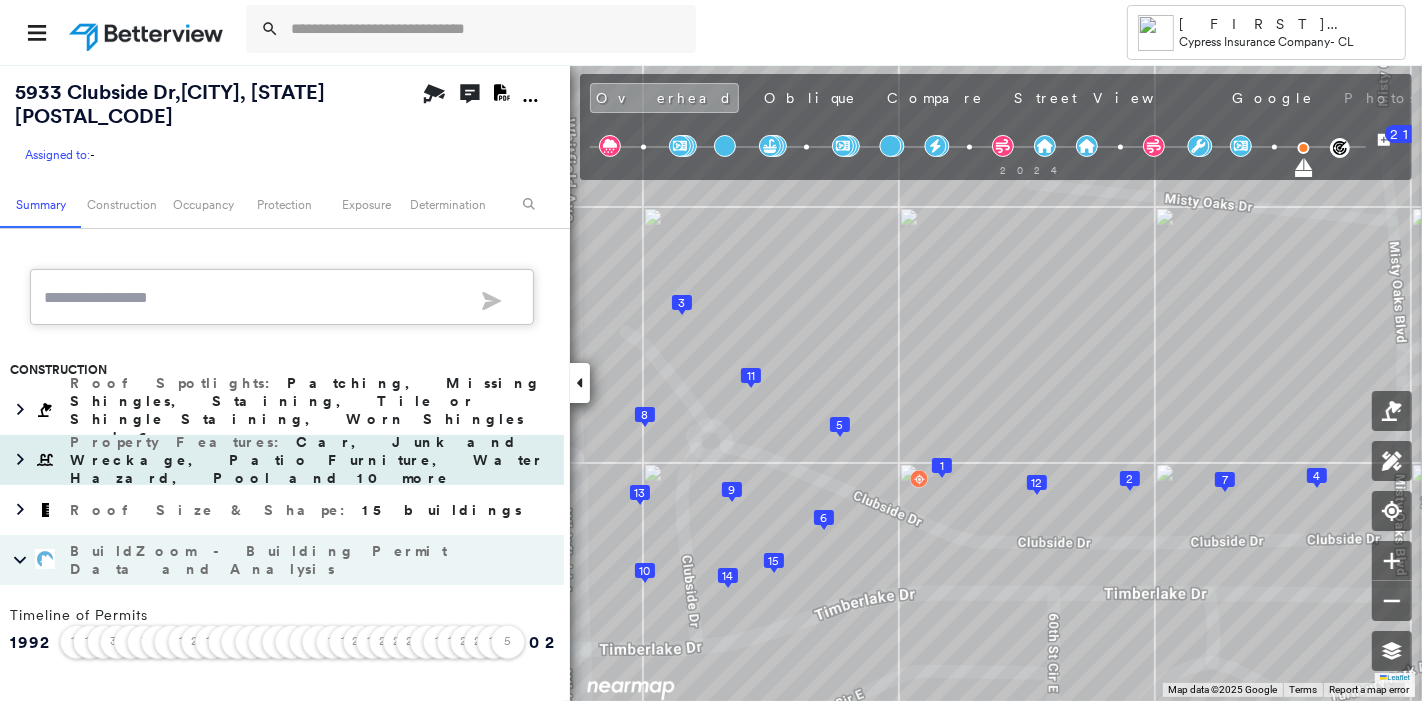 click on "Property Features : Car, Junk and Wreckage, Patio Furniture, Water Hazard, Pool and 10 more" at bounding box center [282, 460] 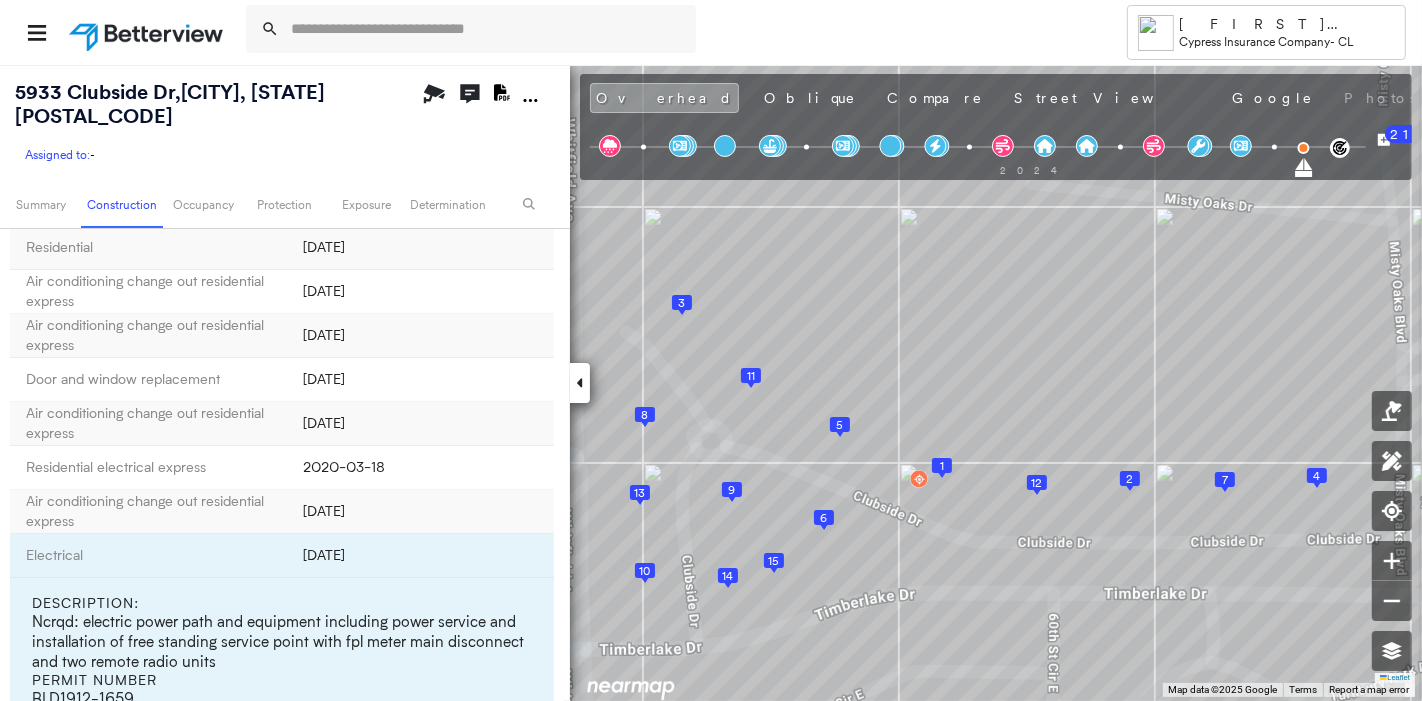 scroll, scrollTop: 2995, scrollLeft: 0, axis: vertical 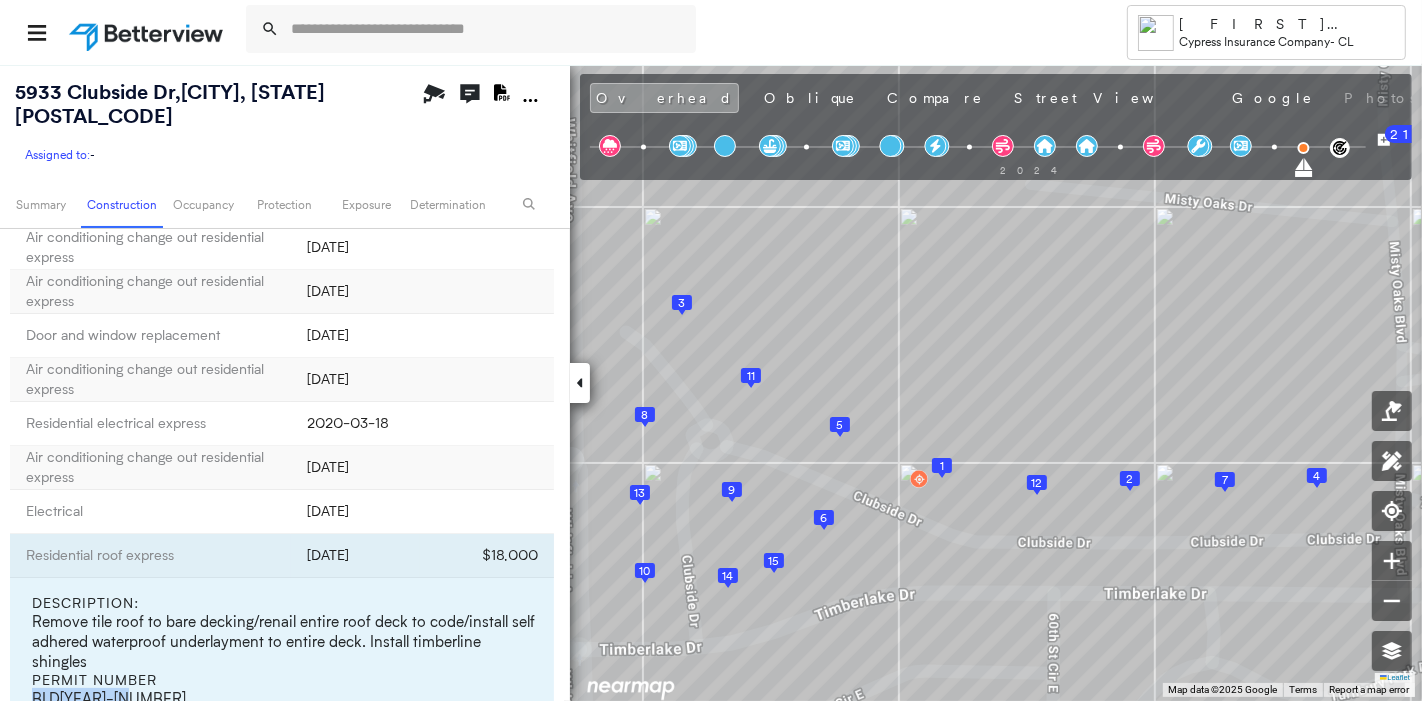 drag, startPoint x: 145, startPoint y: 545, endPoint x: 27, endPoint y: 555, distance: 118.42297 